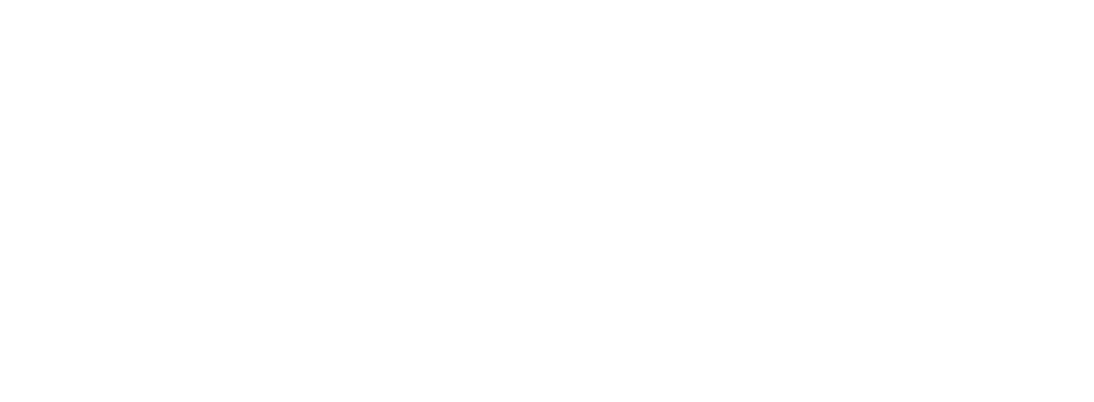 scroll, scrollTop: 0, scrollLeft: 0, axis: both 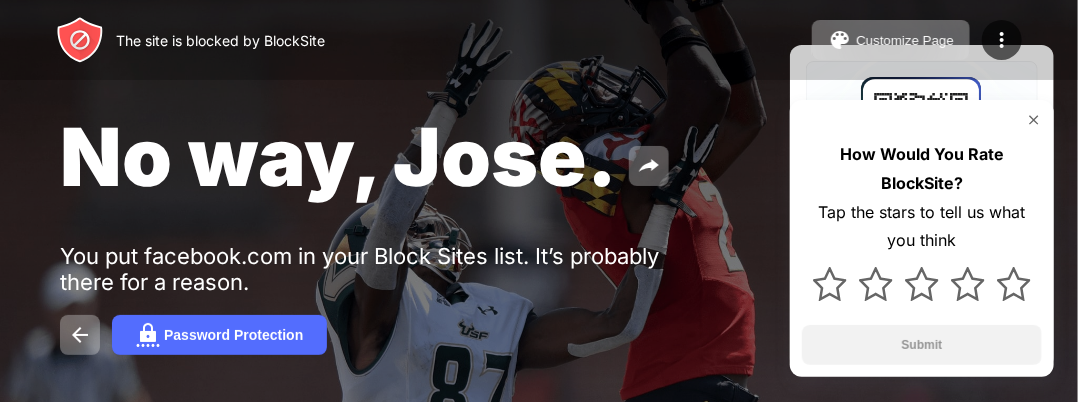 click on "How Would You Rate BlockSite? Tap the stars to tell us what you think Submit" at bounding box center [922, 238] 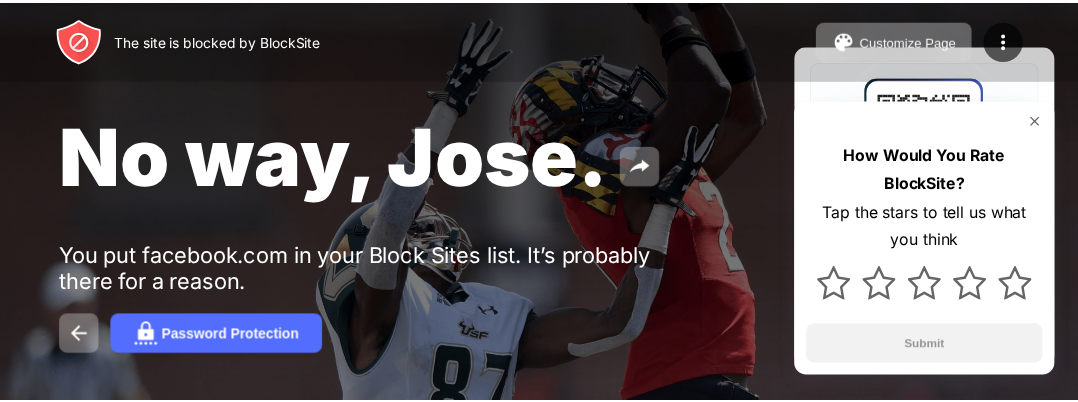 scroll, scrollTop: 0, scrollLeft: 0, axis: both 